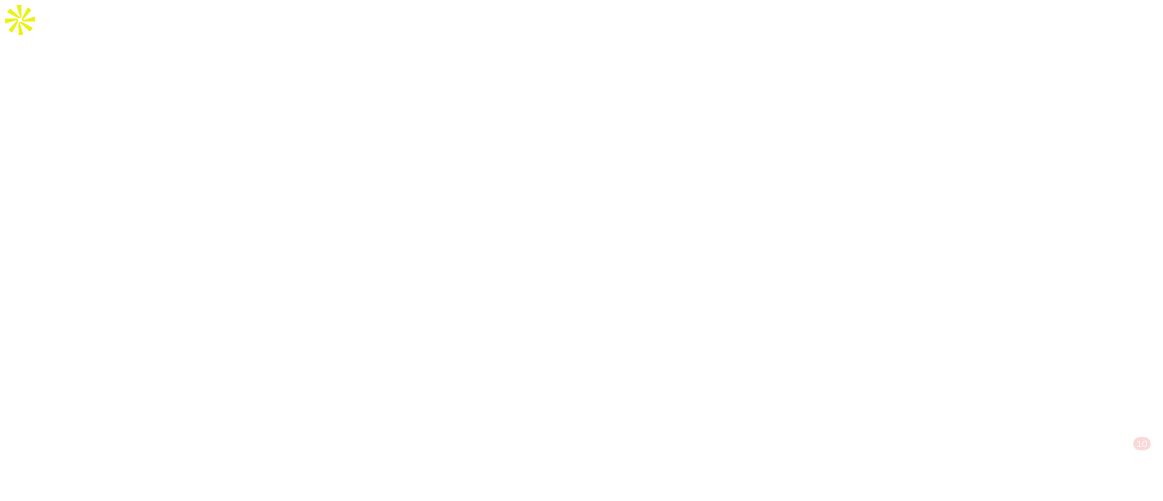 scroll, scrollTop: 0, scrollLeft: 0, axis: both 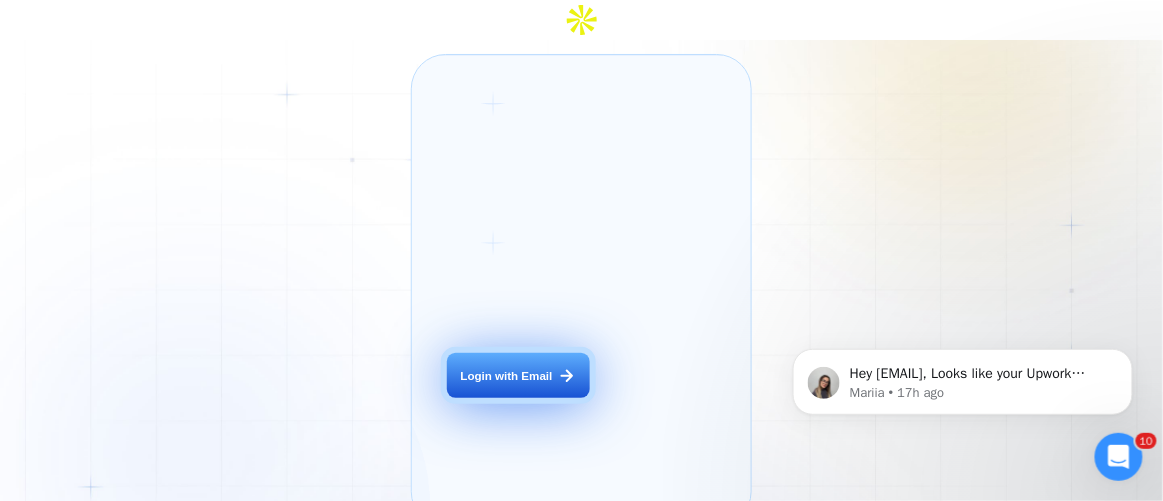 click on "Login with Email" at bounding box center [507, 376] 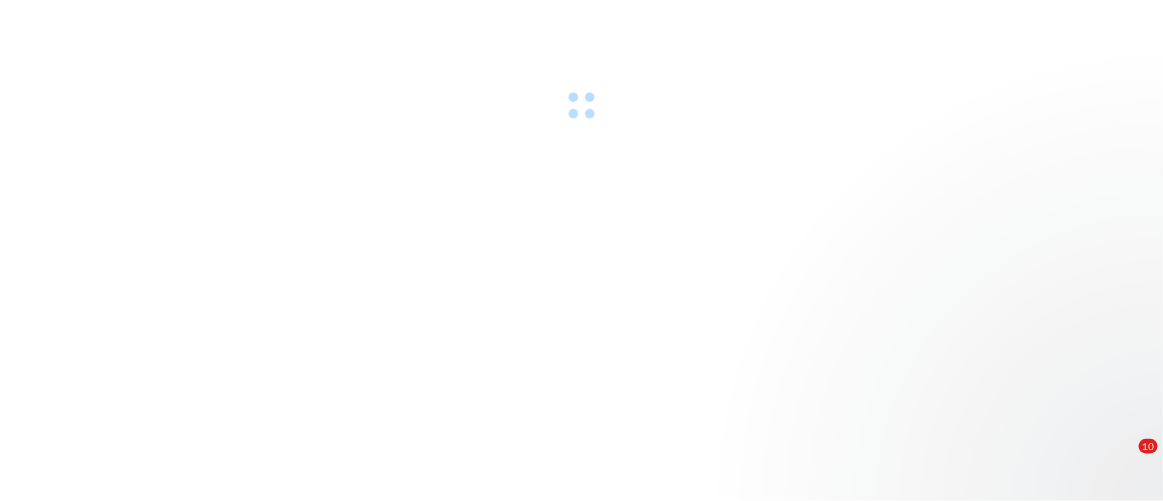 scroll, scrollTop: 0, scrollLeft: 0, axis: both 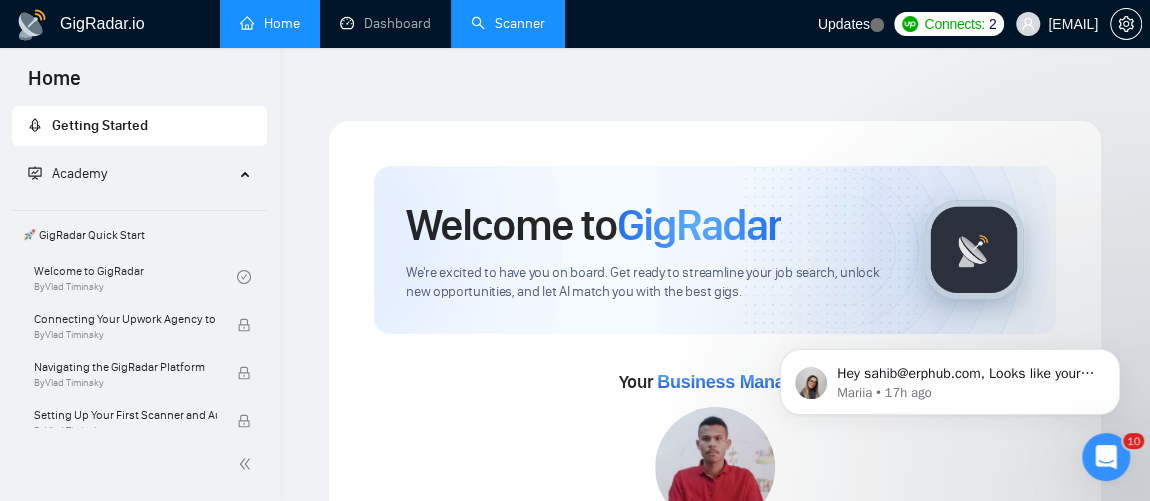 click on "Scanner" at bounding box center [508, 23] 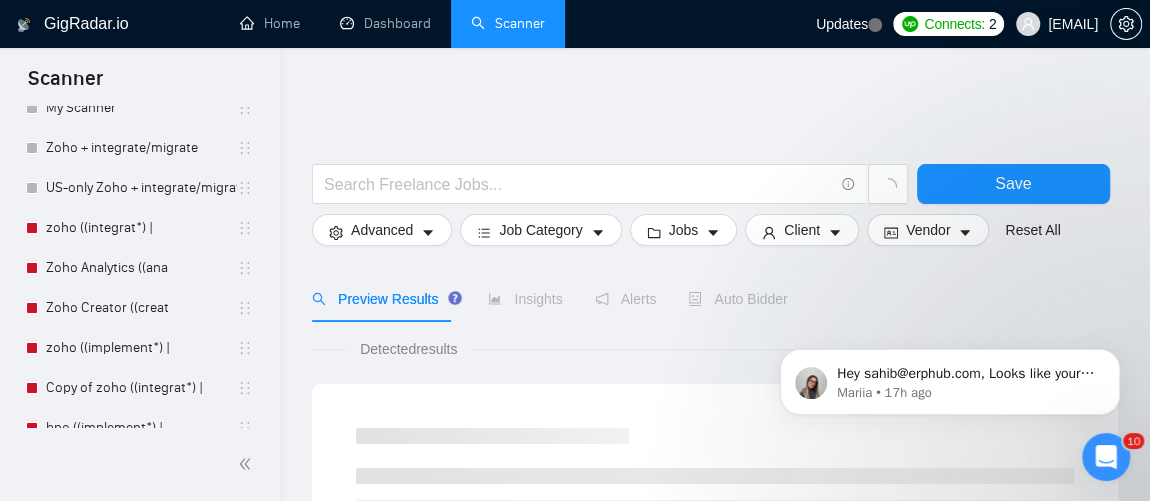 scroll, scrollTop: 133, scrollLeft: 0, axis: vertical 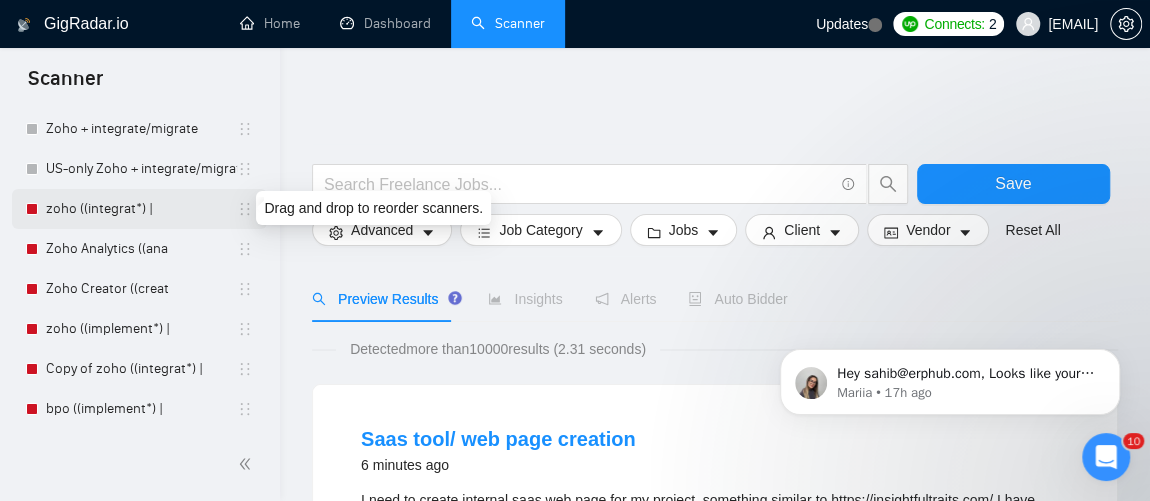 click 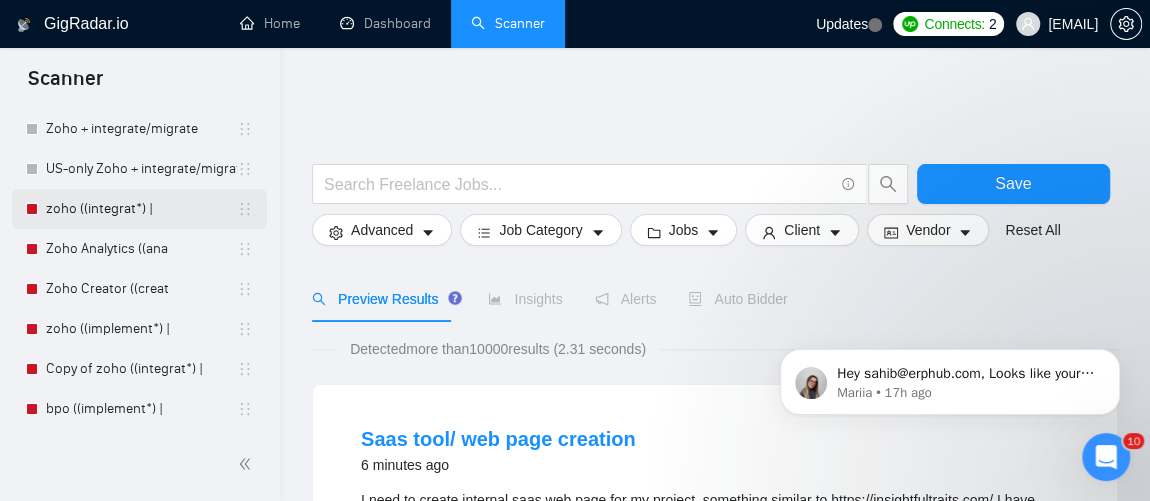 click on "zoho ((integrat*) |" at bounding box center [141, 209] 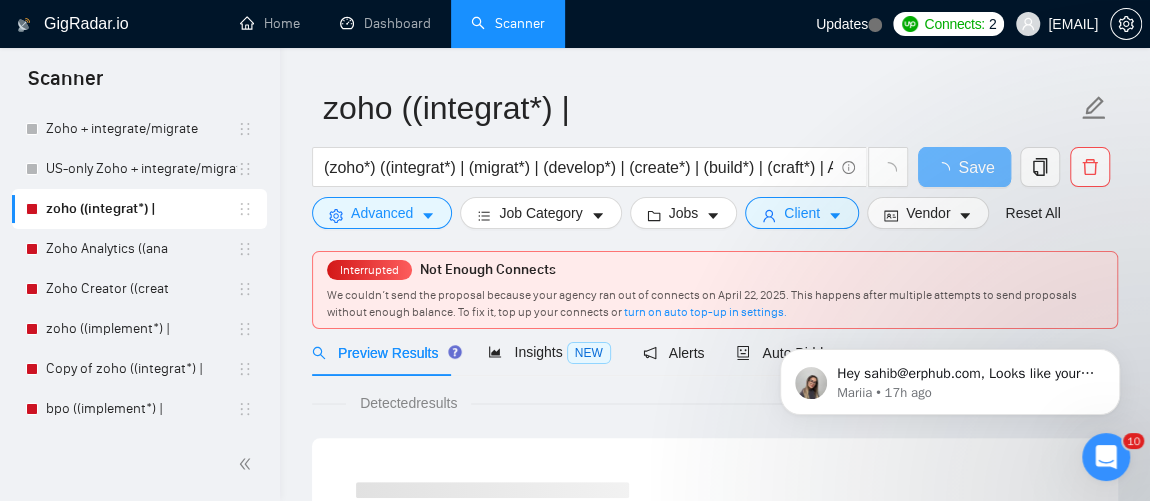 scroll, scrollTop: 145, scrollLeft: 0, axis: vertical 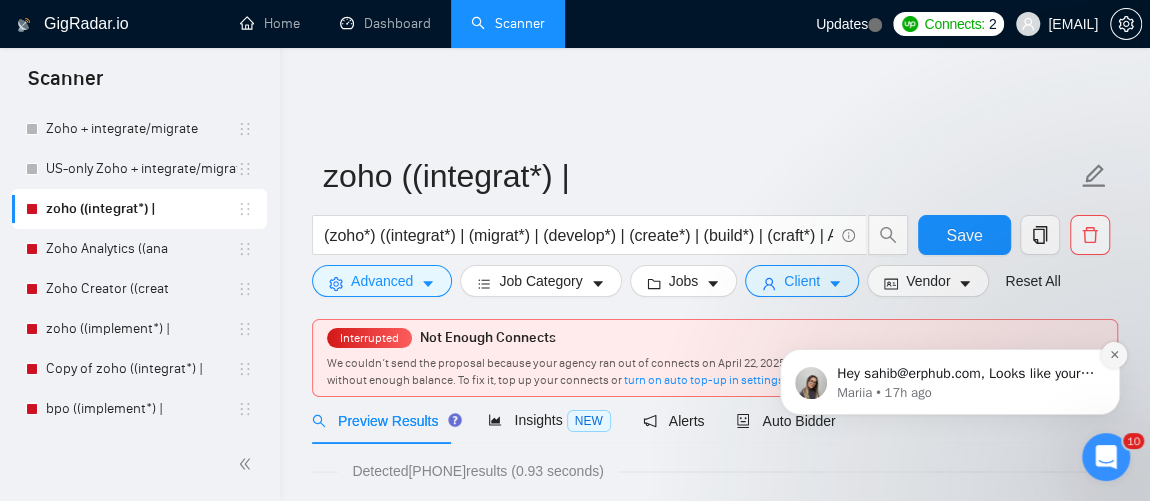click 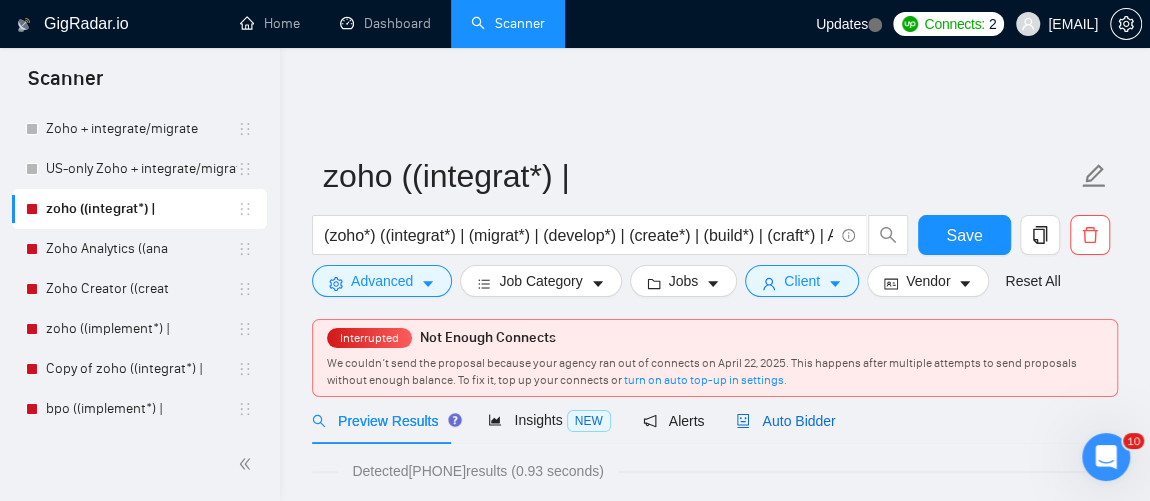 click on "Auto Bidder" at bounding box center (785, 421) 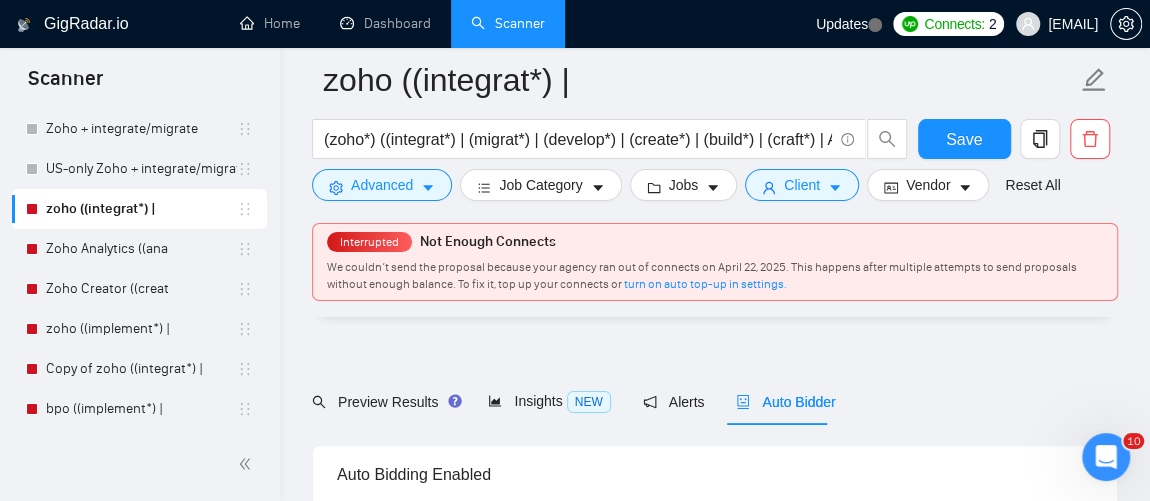 scroll, scrollTop: 121, scrollLeft: 0, axis: vertical 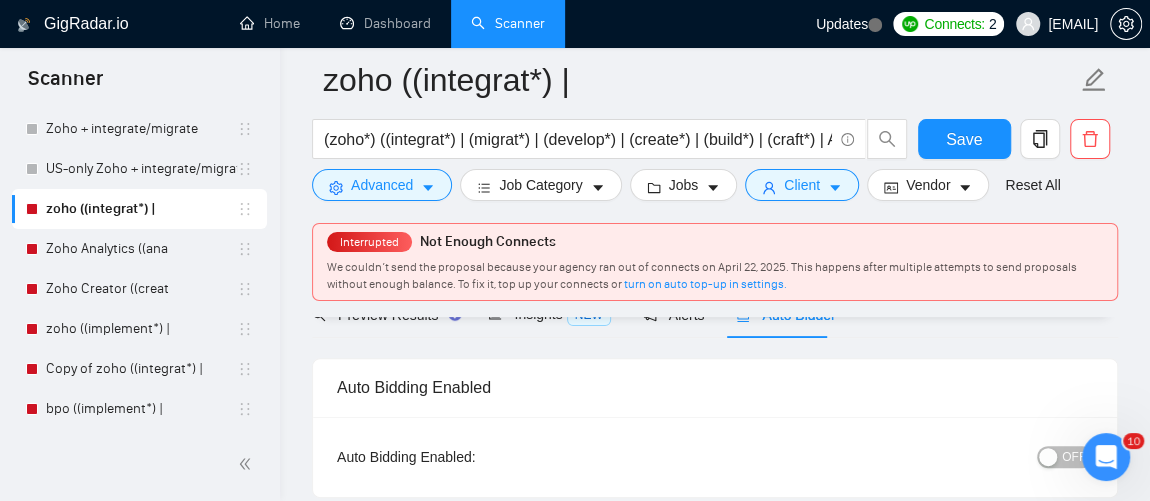 click on "OFF" at bounding box center [1074, 457] 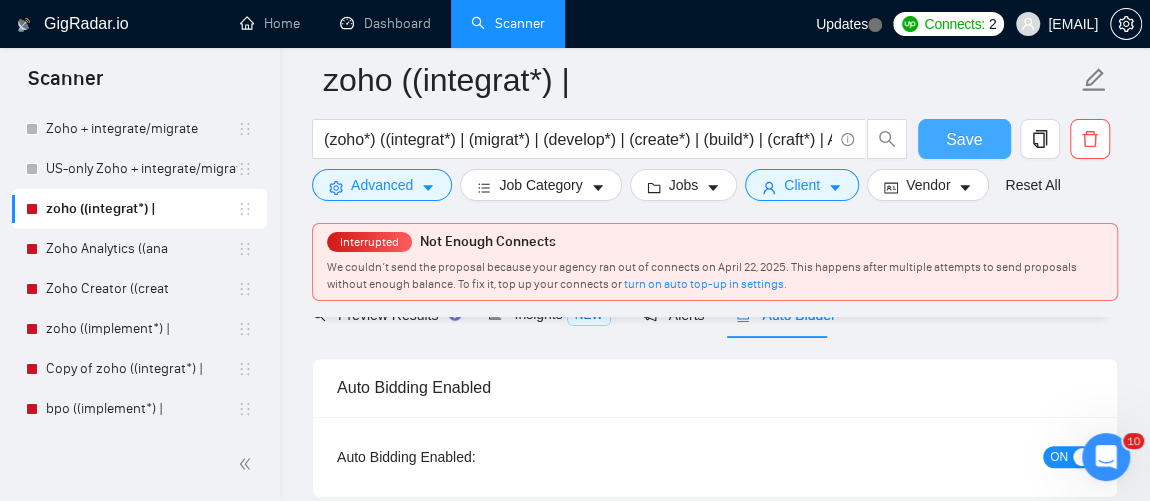 click on "Save" at bounding box center [964, 139] 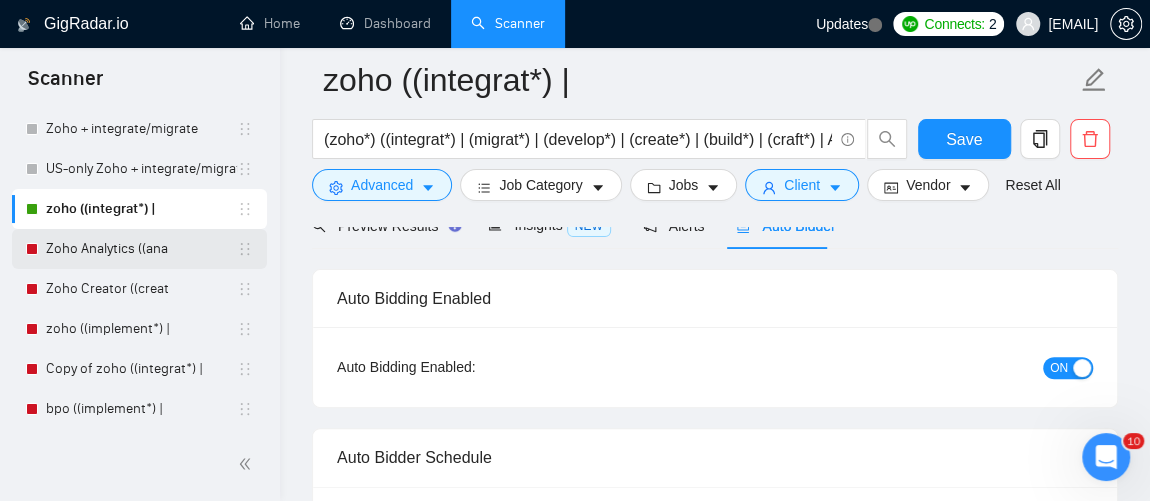 click on "Zoho Analytics ((ana" at bounding box center [141, 249] 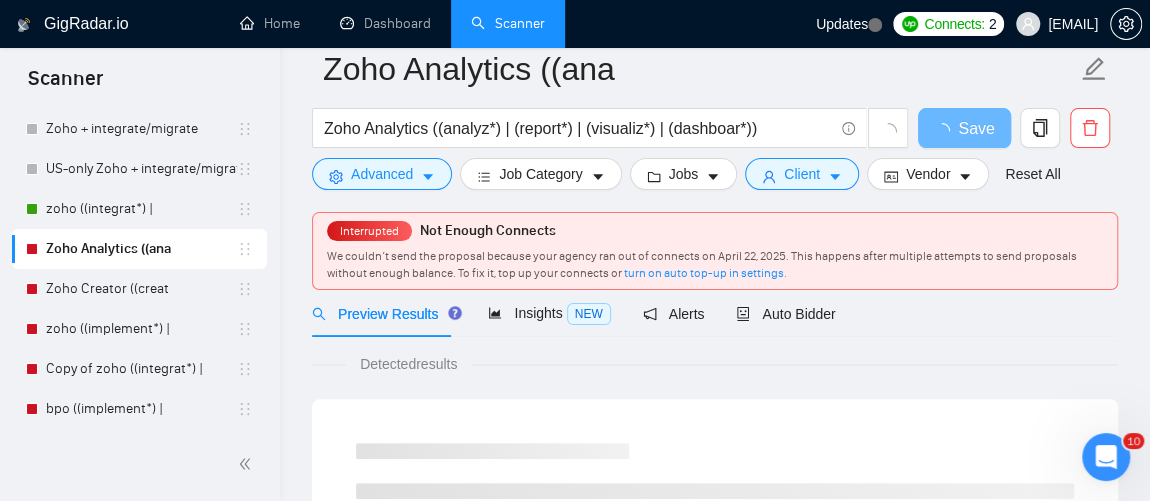 scroll, scrollTop: 0, scrollLeft: 0, axis: both 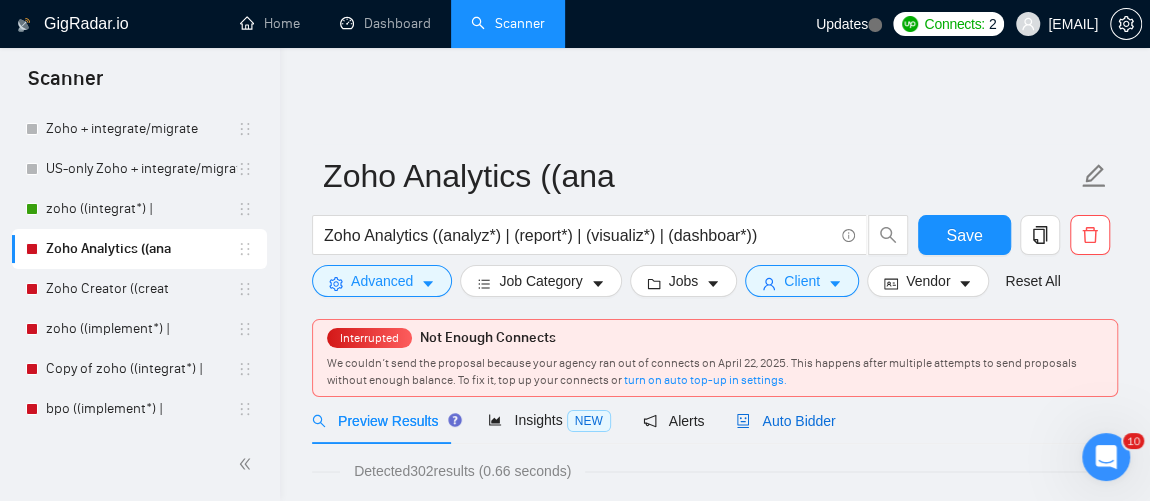 click on "Auto Bidder" at bounding box center [785, 421] 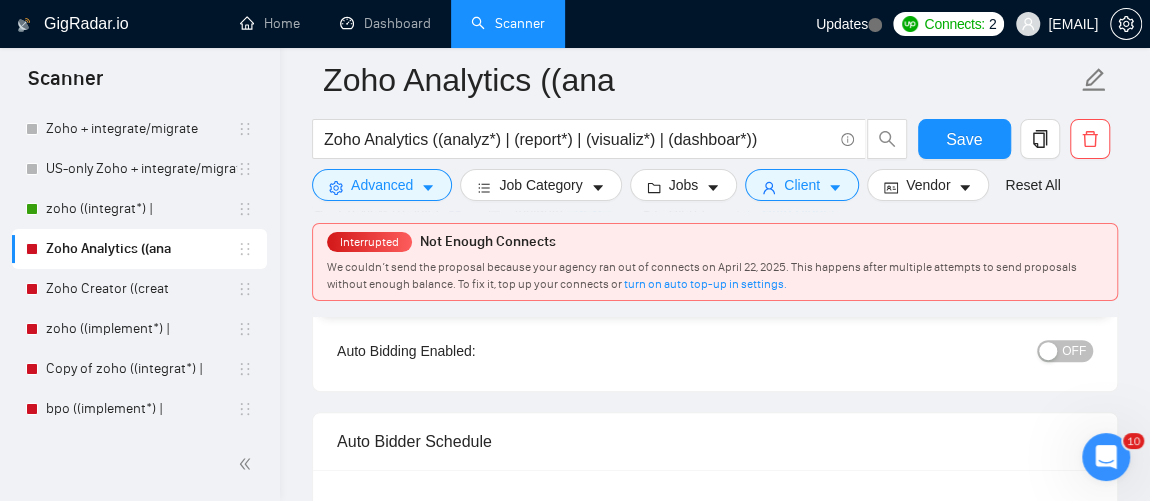 scroll, scrollTop: 215, scrollLeft: 0, axis: vertical 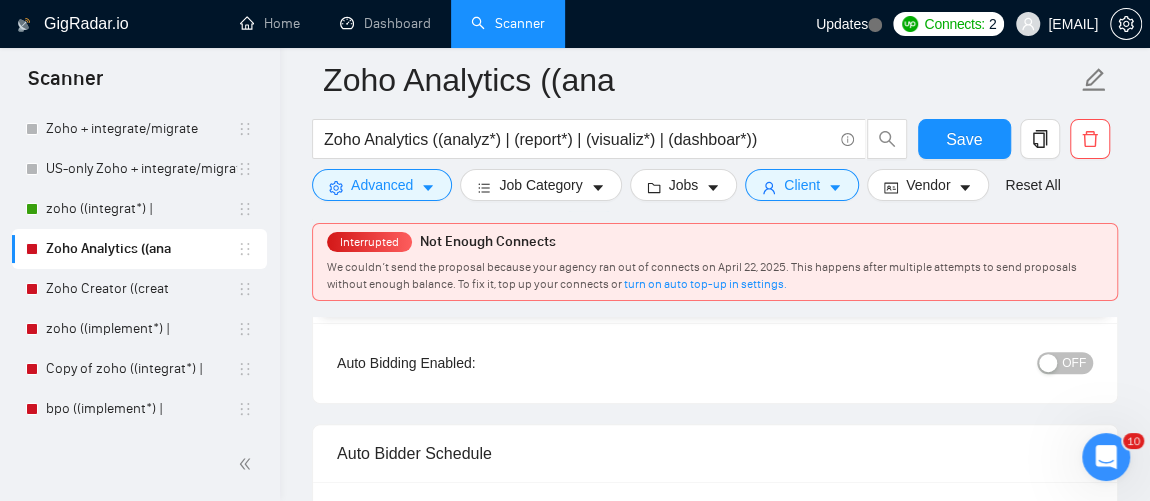 click on "OFF" at bounding box center [1074, 363] 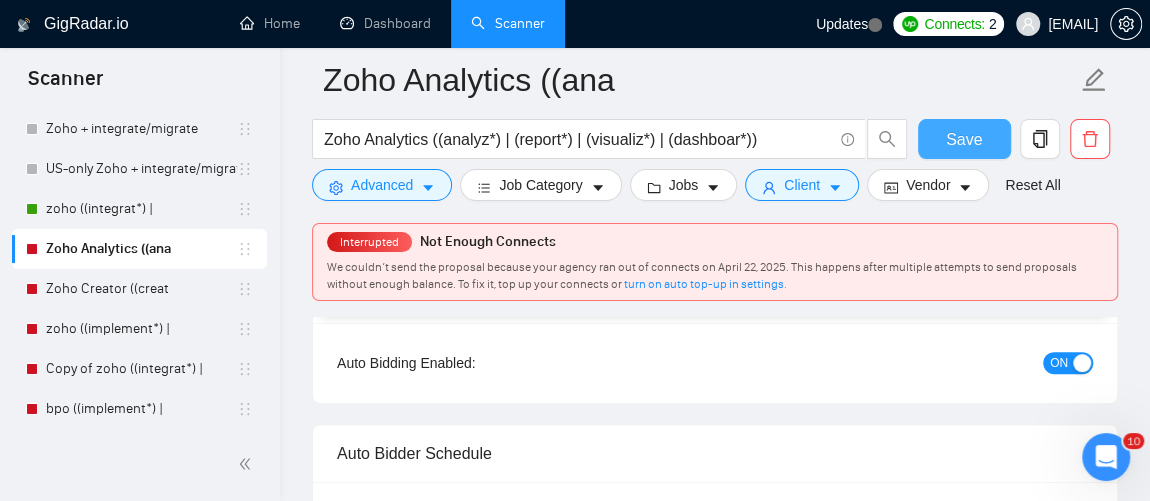 click on "Save" at bounding box center (964, 139) 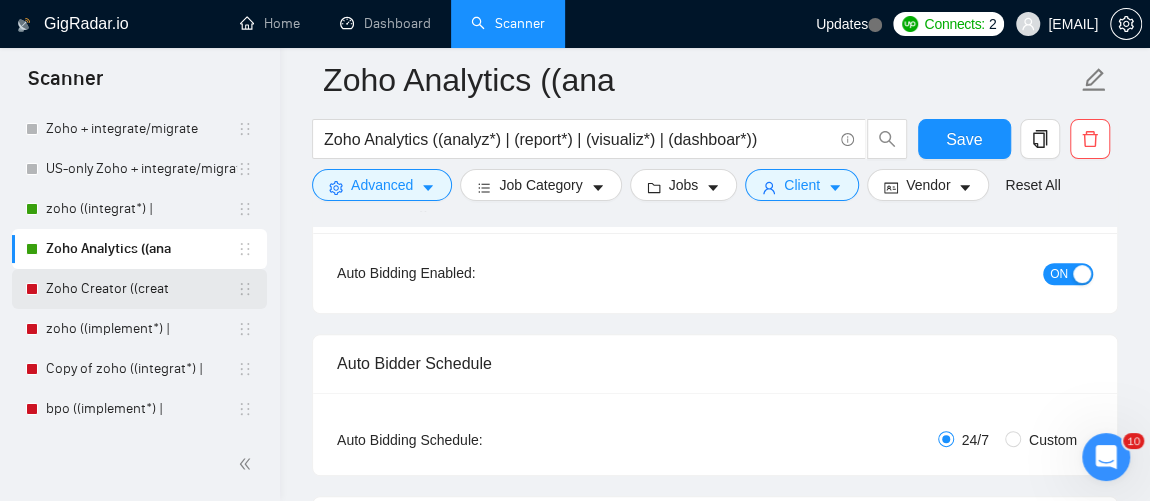 click on "Zoho Creator ((creat" at bounding box center [141, 289] 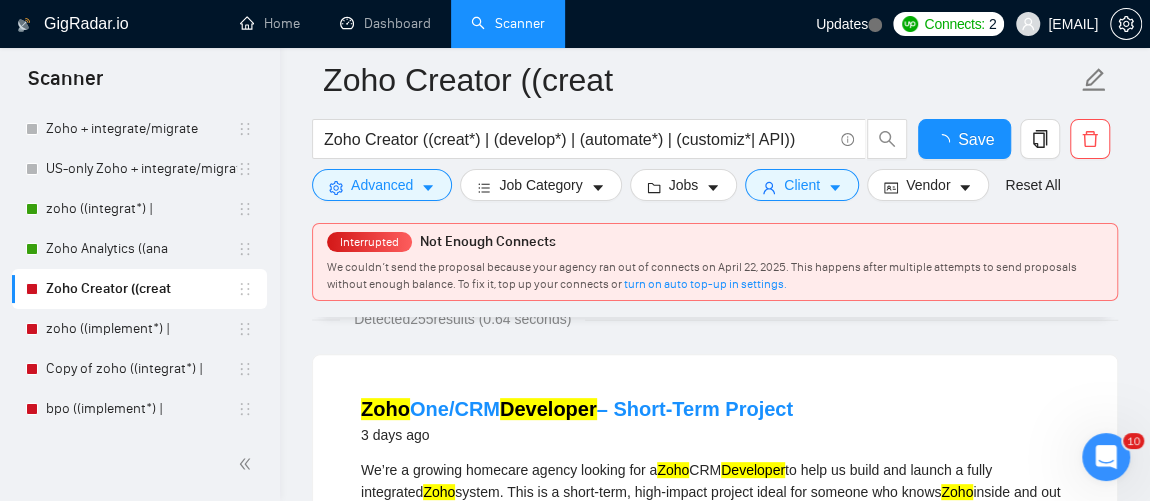 scroll, scrollTop: 130, scrollLeft: 0, axis: vertical 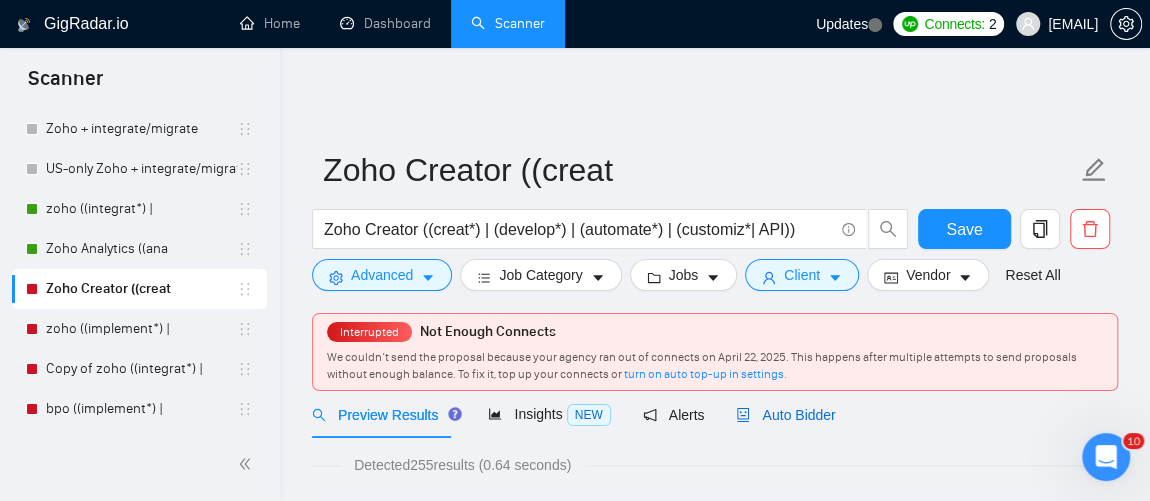 click on "Auto Bidder" at bounding box center (785, 415) 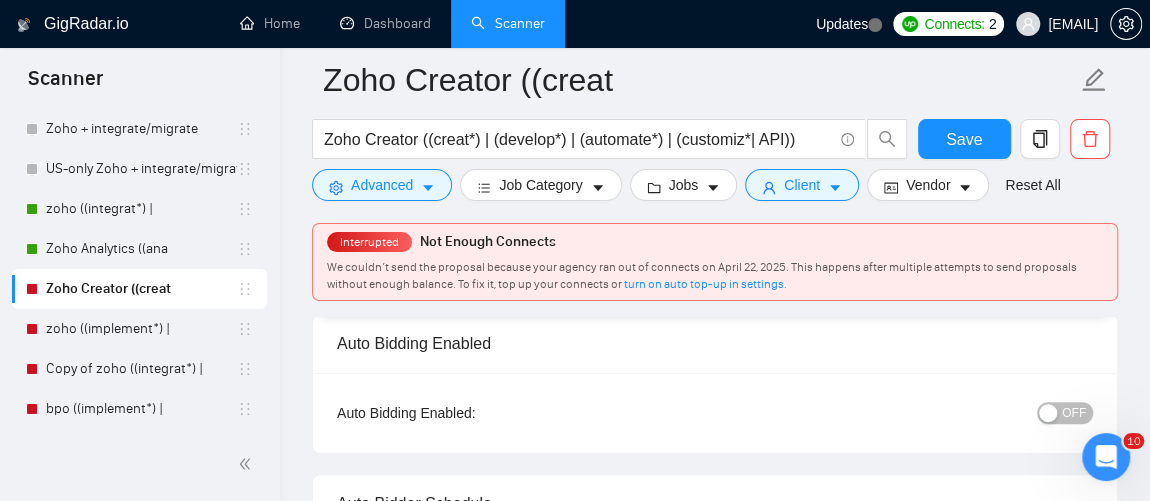 scroll, scrollTop: 159, scrollLeft: 0, axis: vertical 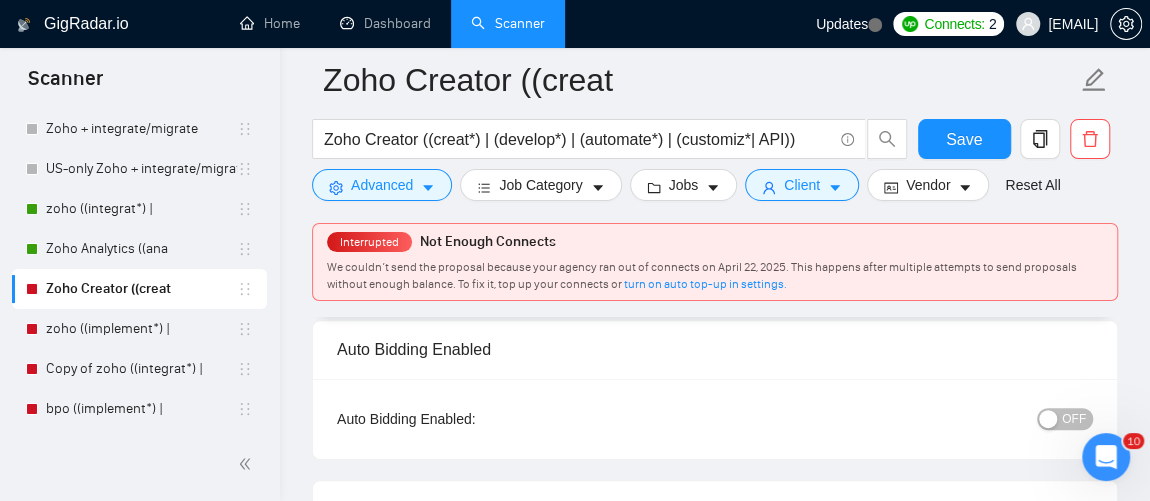 click on "OFF" at bounding box center (1065, 419) 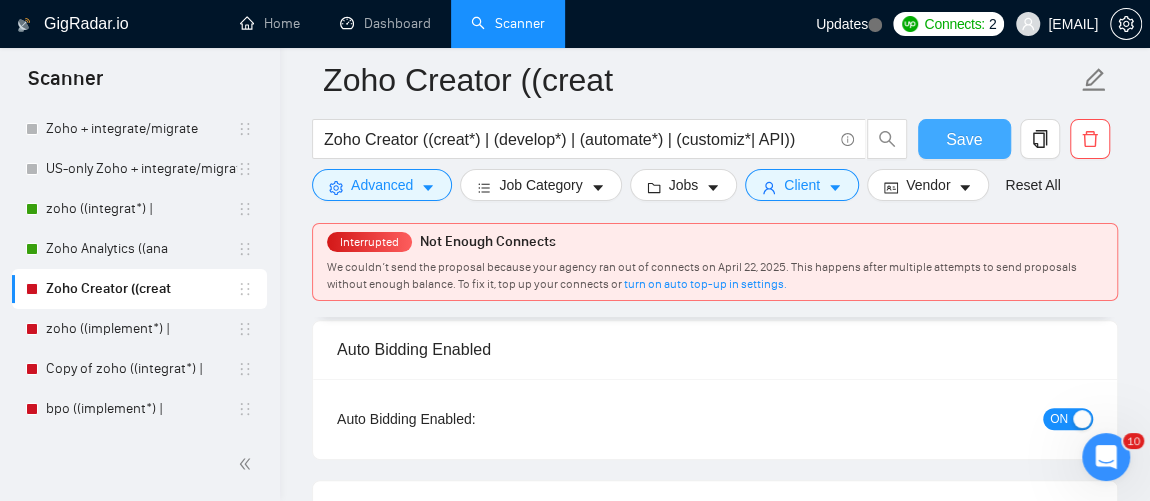 click on "Save" at bounding box center (964, 139) 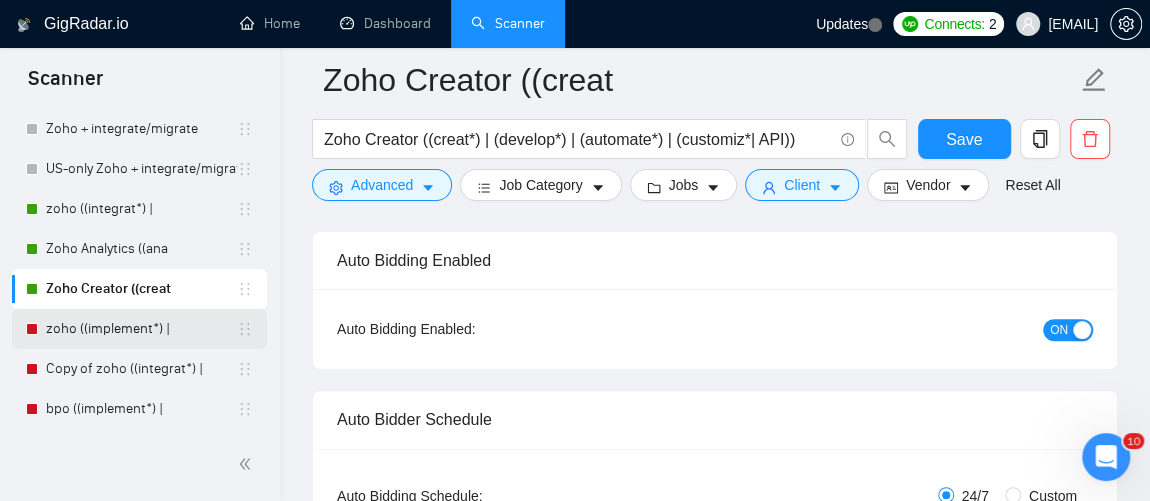 click on "zoho ((implement*) |" at bounding box center [141, 329] 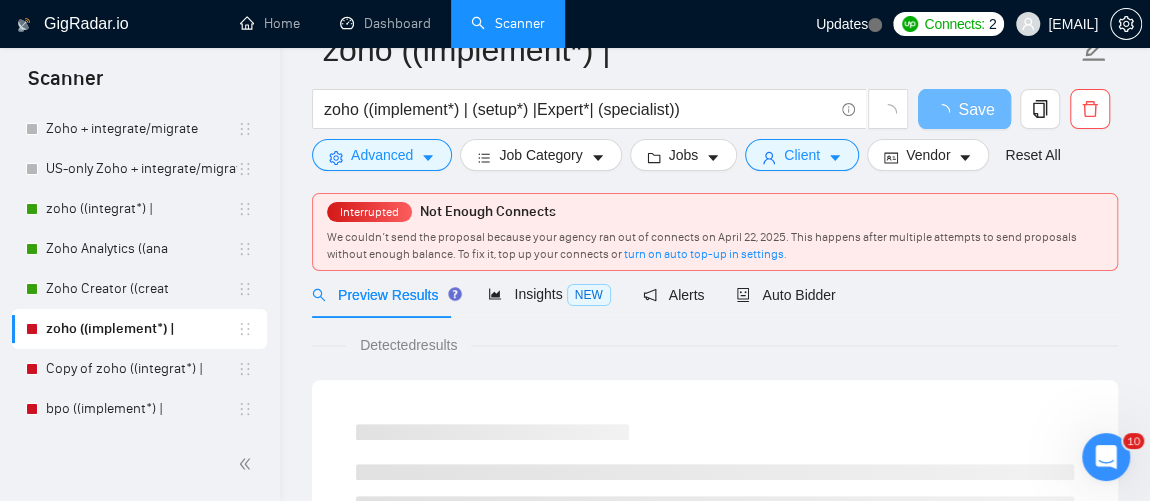 scroll, scrollTop: 0, scrollLeft: 0, axis: both 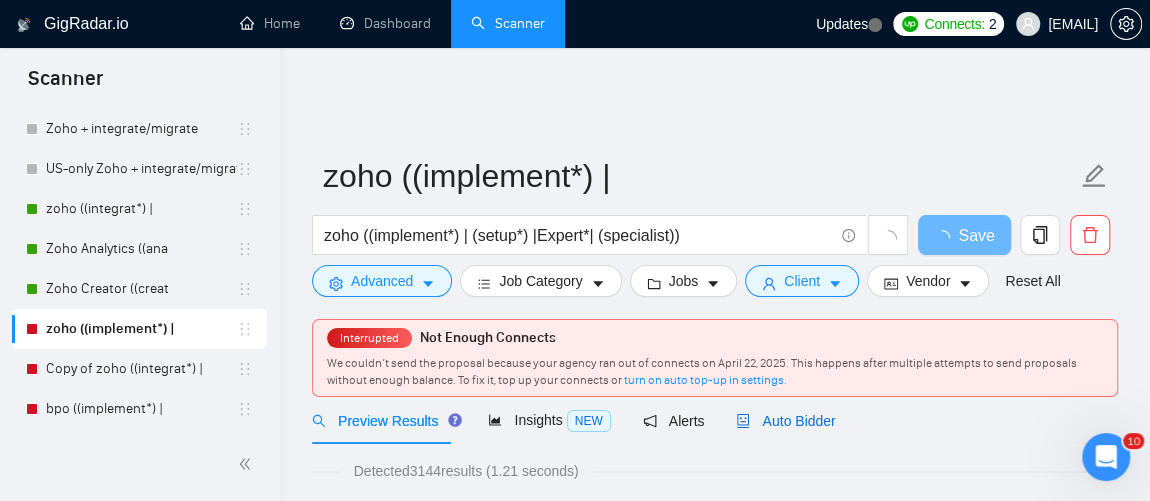 click on "Auto Bidder" at bounding box center [785, 421] 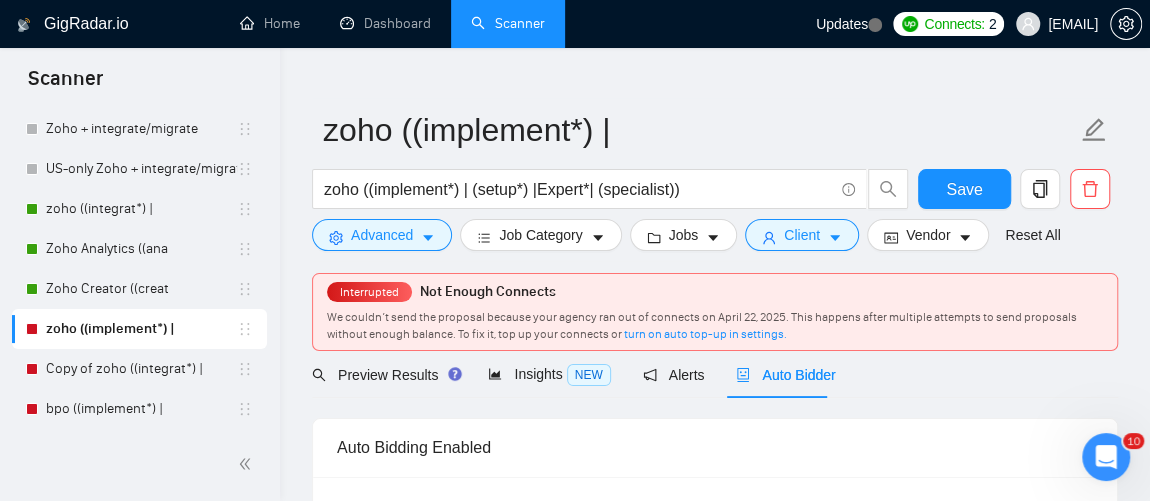 scroll, scrollTop: 133, scrollLeft: 0, axis: vertical 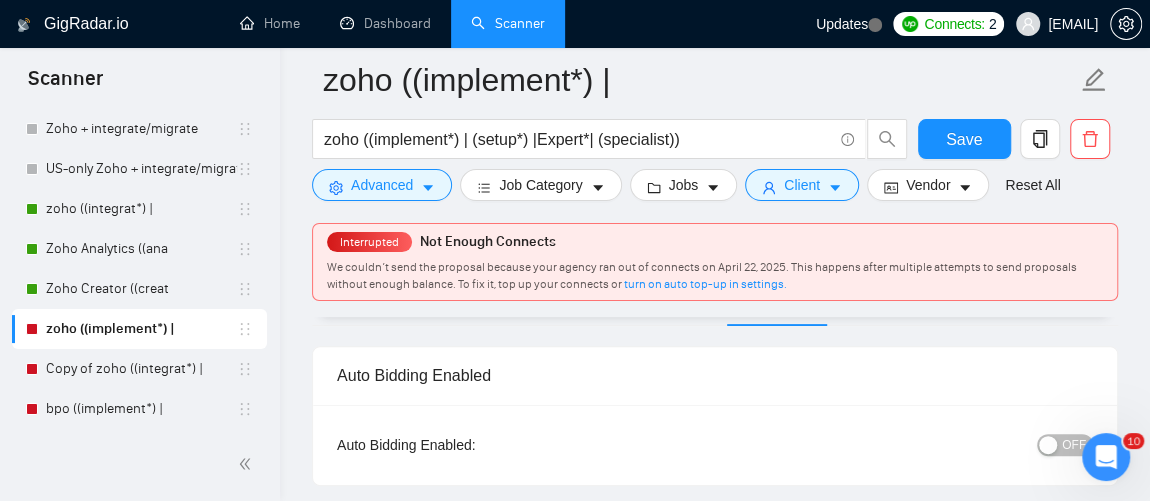 click on "OFF" at bounding box center [1074, 445] 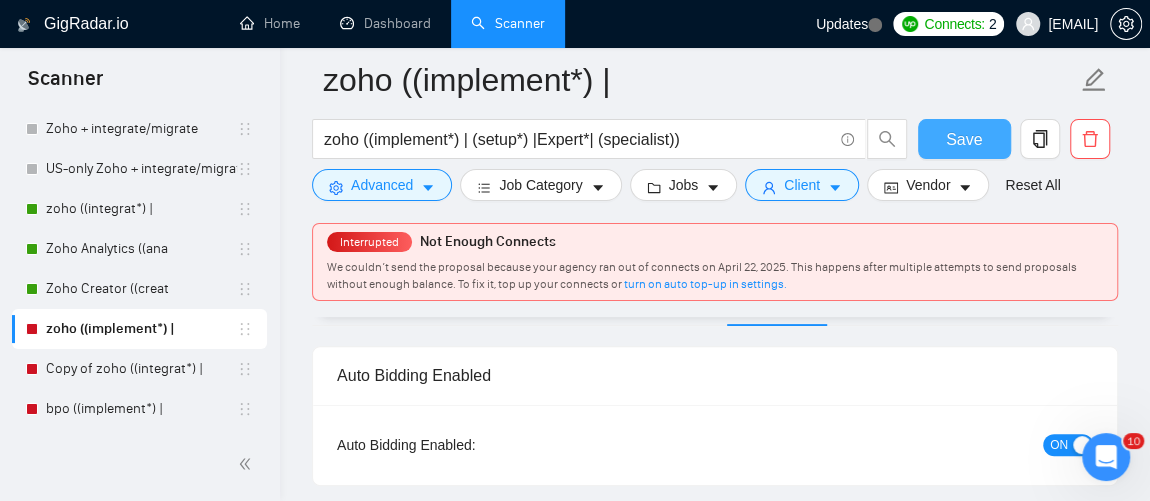 click on "Save" at bounding box center (964, 139) 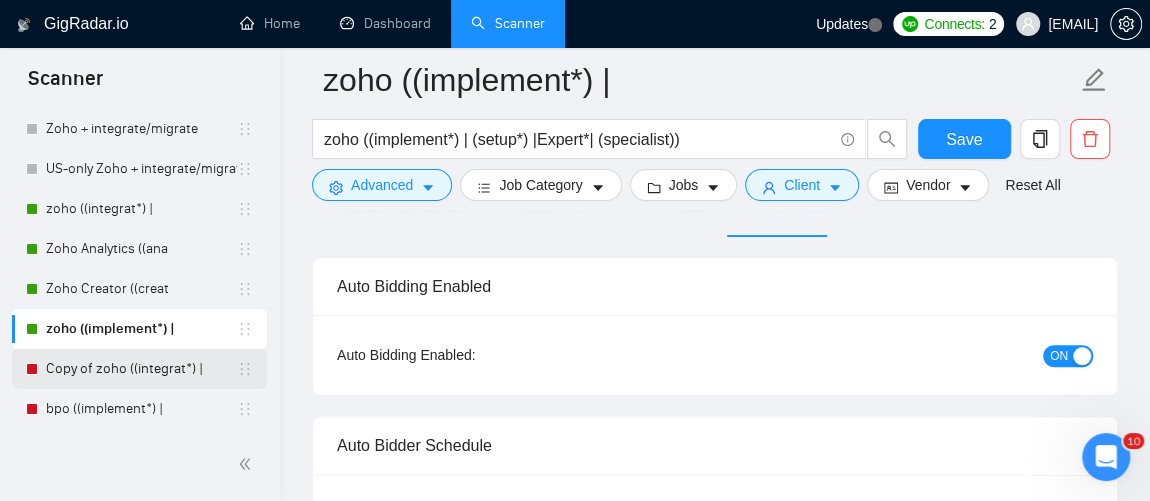 click on "Copy of zoho ((integrat*) |" at bounding box center [141, 369] 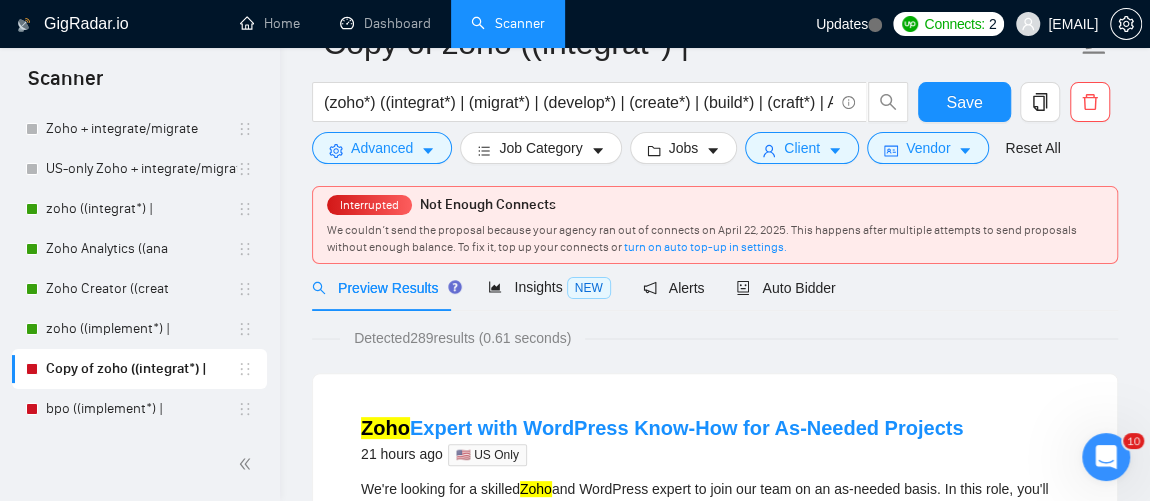 scroll, scrollTop: 0, scrollLeft: 0, axis: both 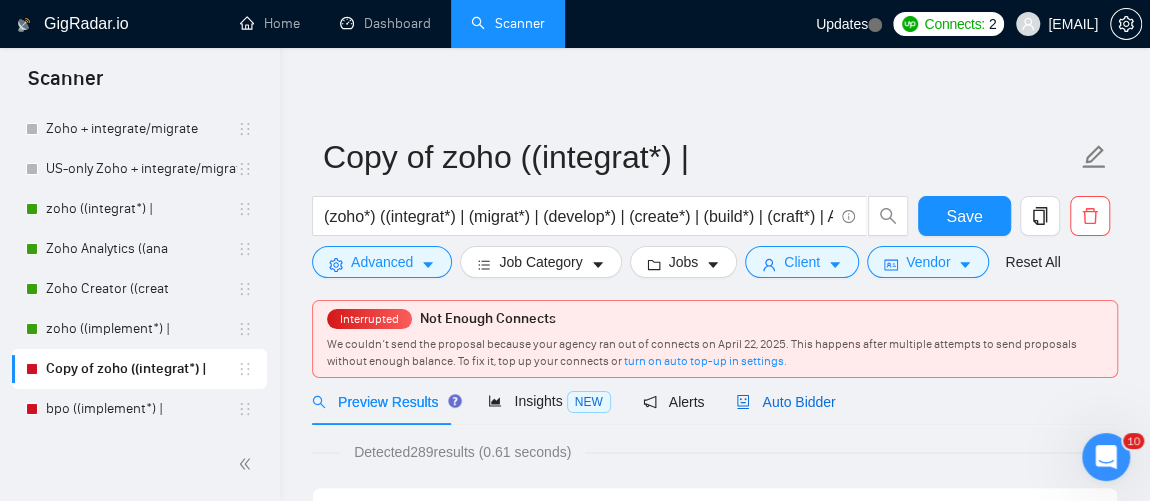 click on "Auto Bidder" at bounding box center (785, 402) 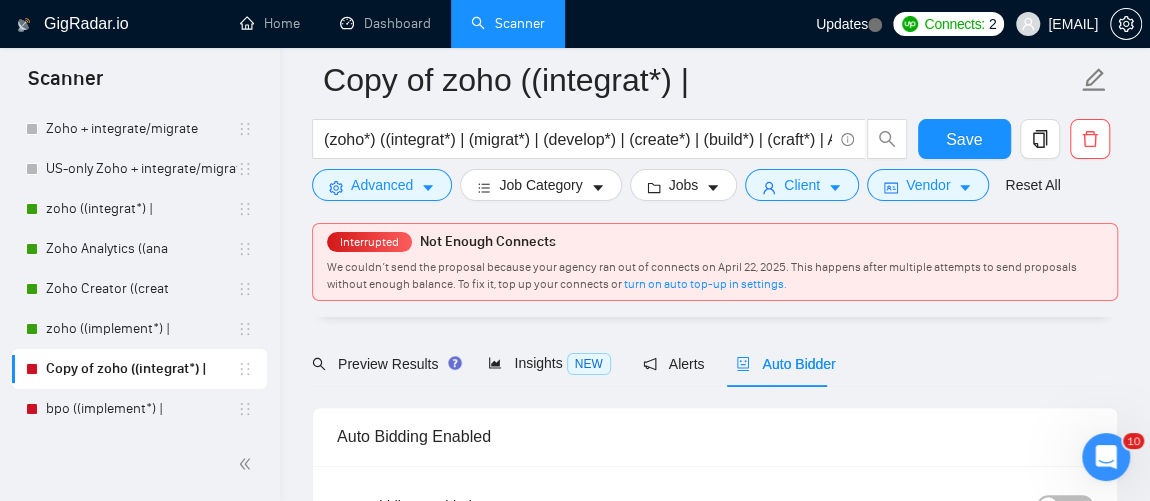 scroll, scrollTop: 153, scrollLeft: 0, axis: vertical 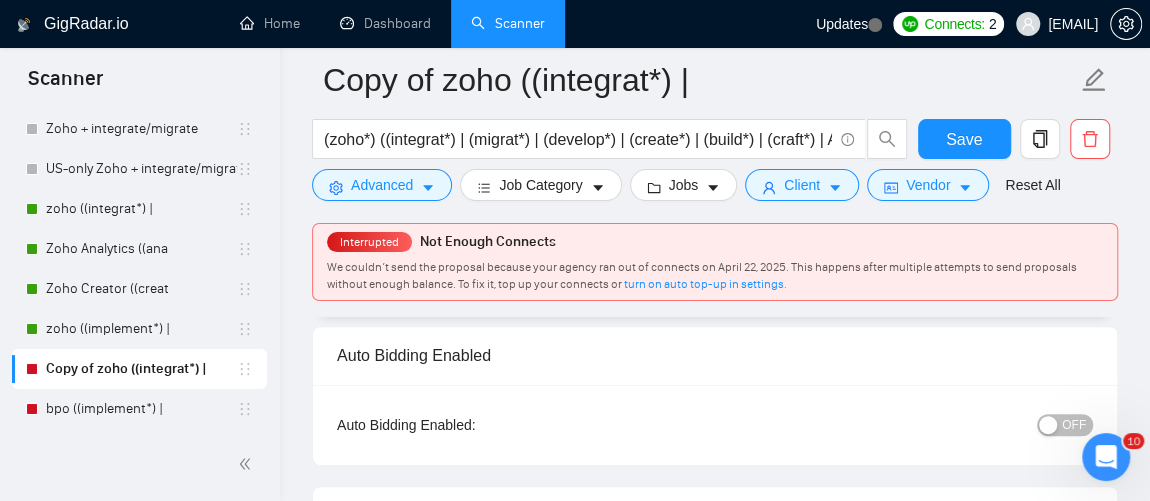 click on "OFF" at bounding box center (1074, 425) 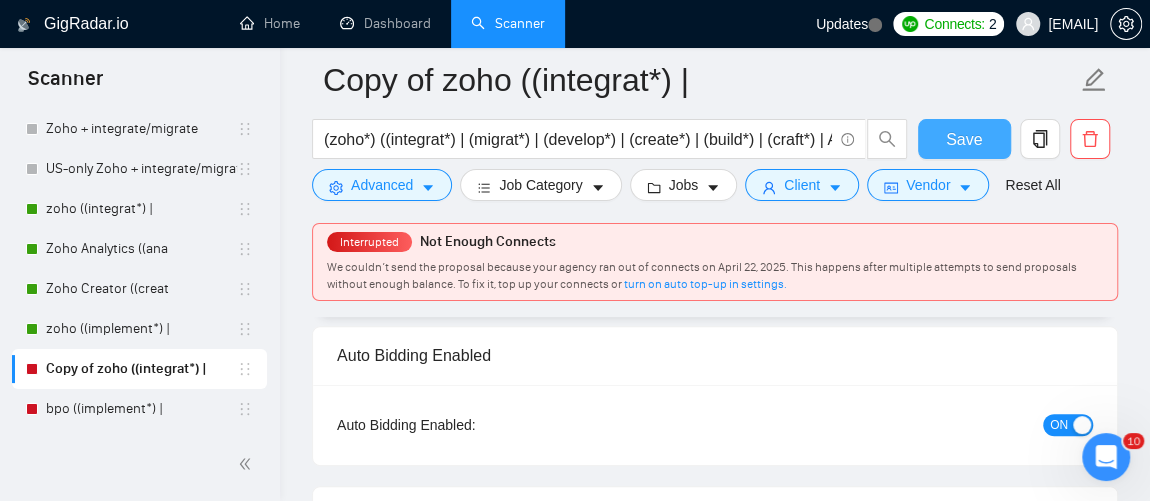 click on "Save" at bounding box center (964, 139) 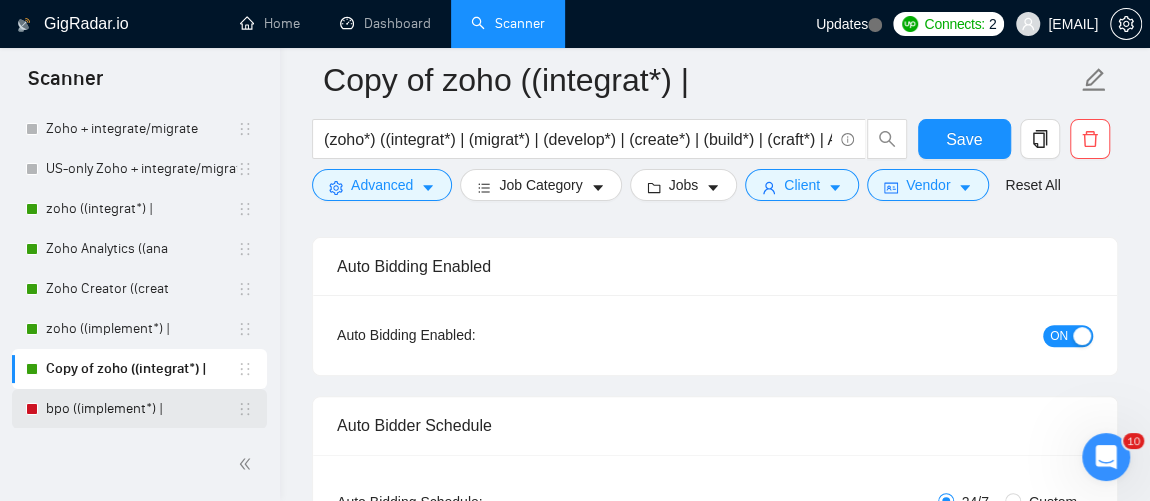 click on "bpo ((implement*) |" at bounding box center [141, 409] 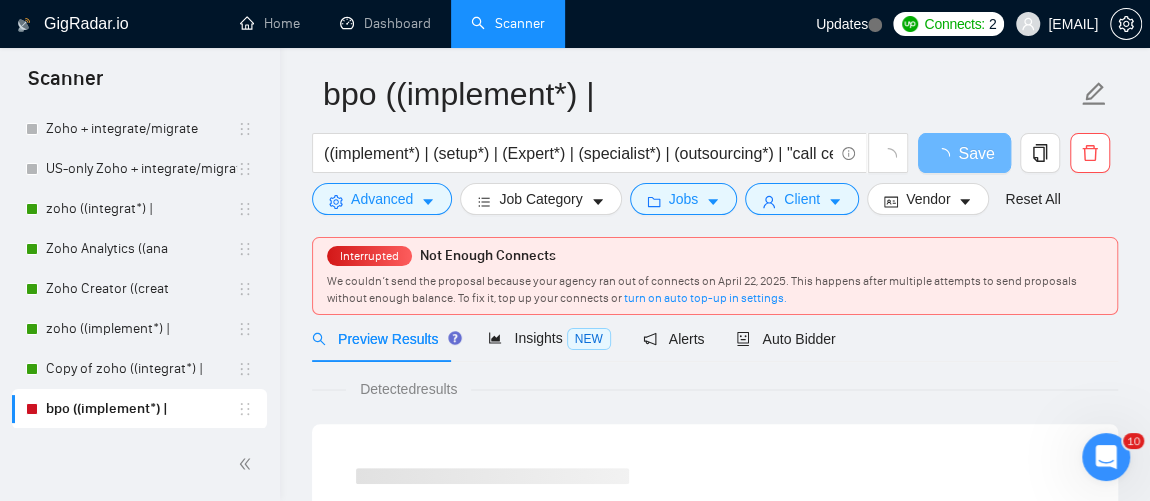 scroll, scrollTop: 41, scrollLeft: 0, axis: vertical 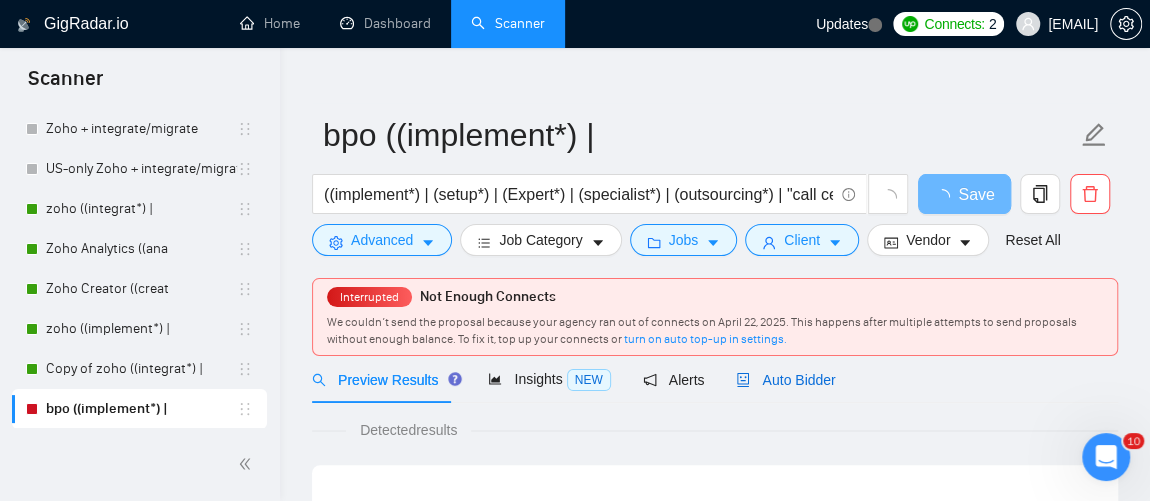 click on "Auto Bidder" at bounding box center (785, 380) 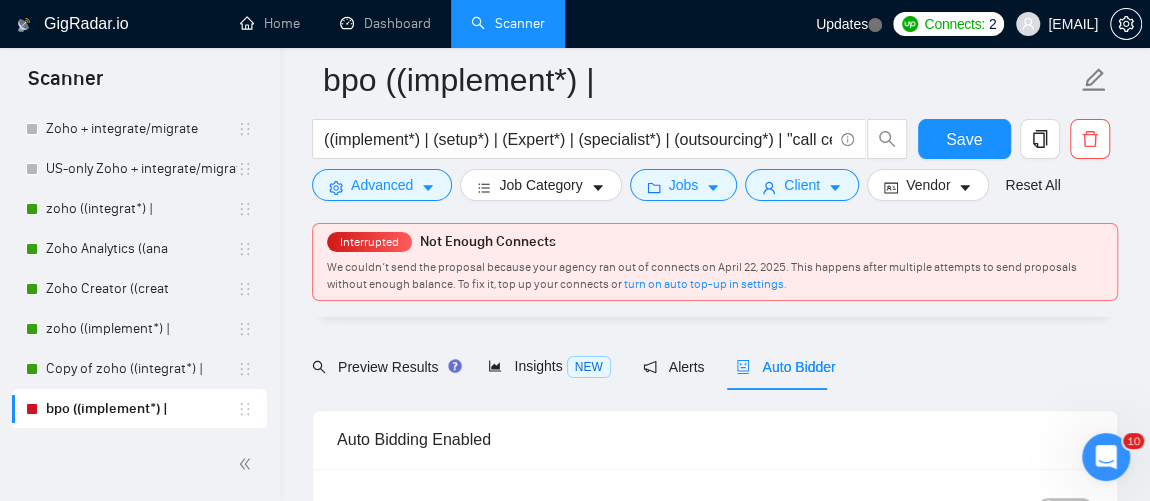 scroll, scrollTop: 144, scrollLeft: 0, axis: vertical 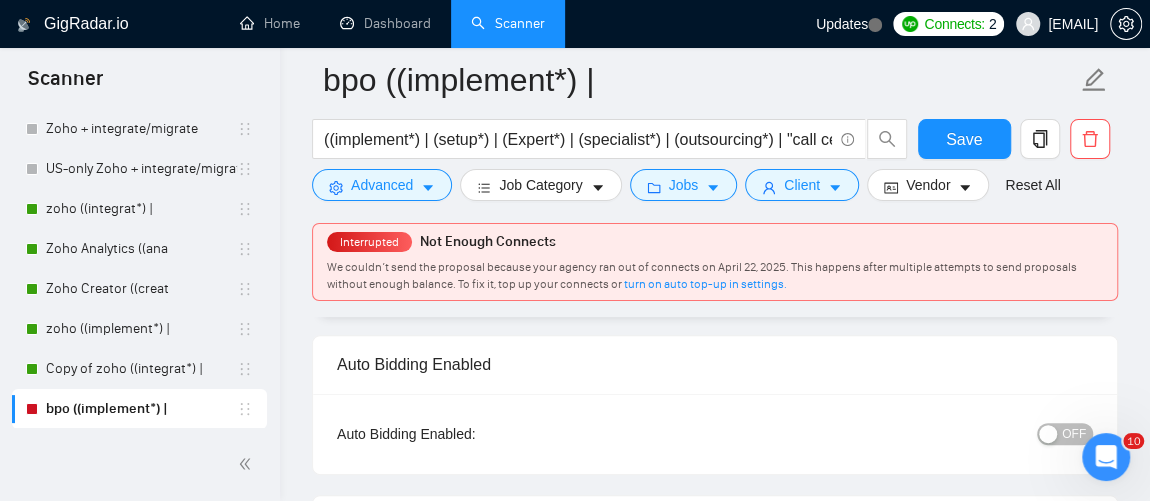 click on "OFF" at bounding box center [1074, 434] 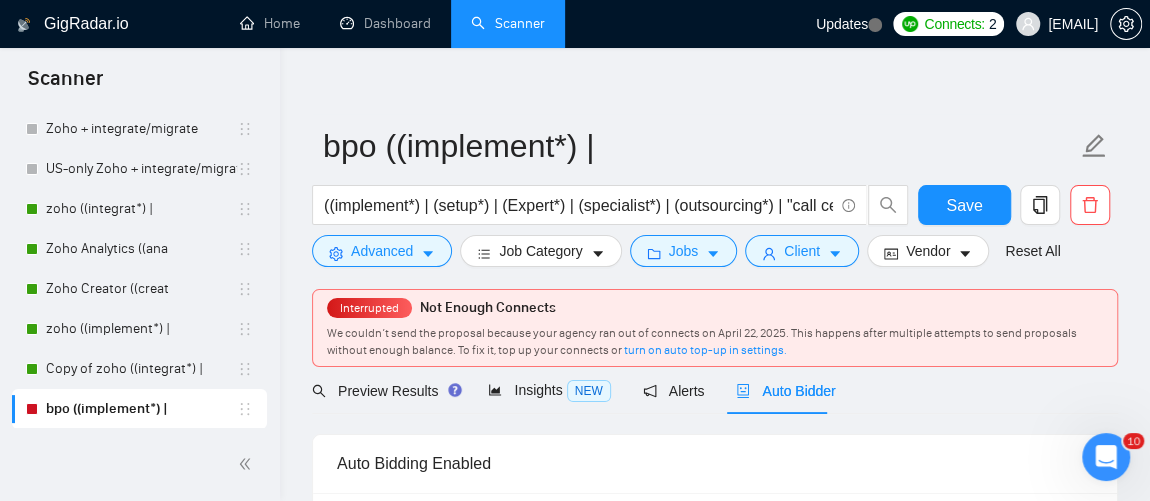 scroll, scrollTop: 0, scrollLeft: 0, axis: both 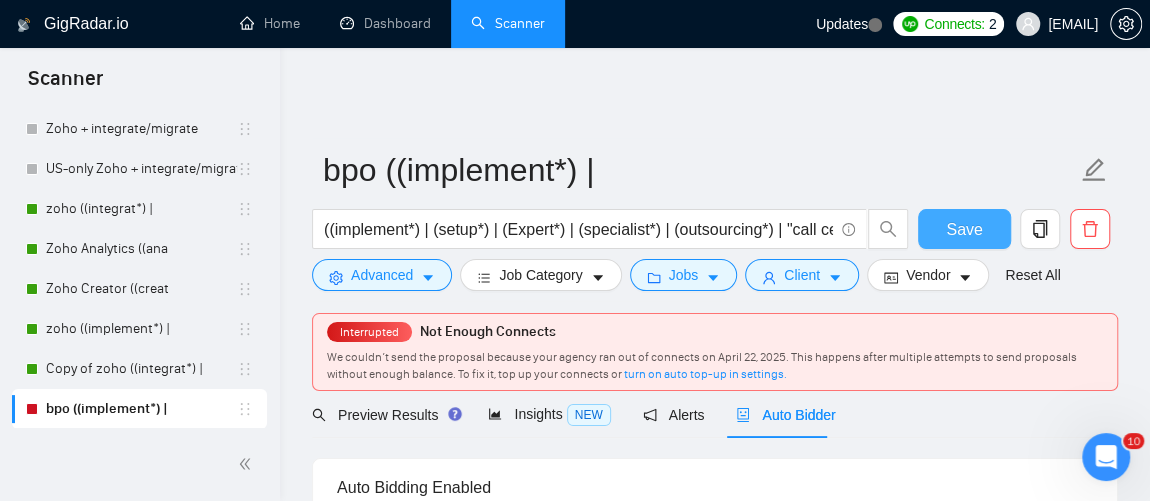 click on "Save" at bounding box center (964, 229) 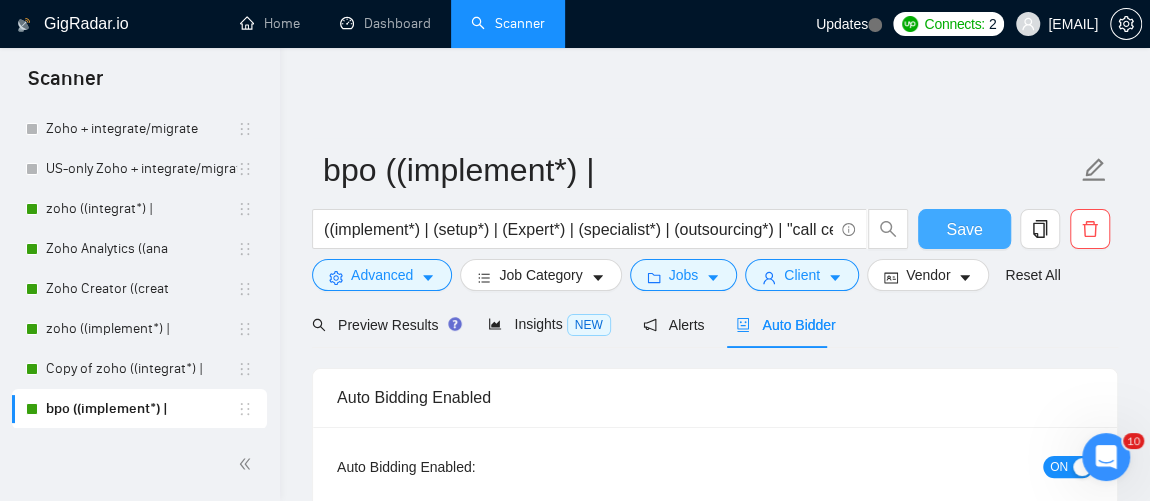 type 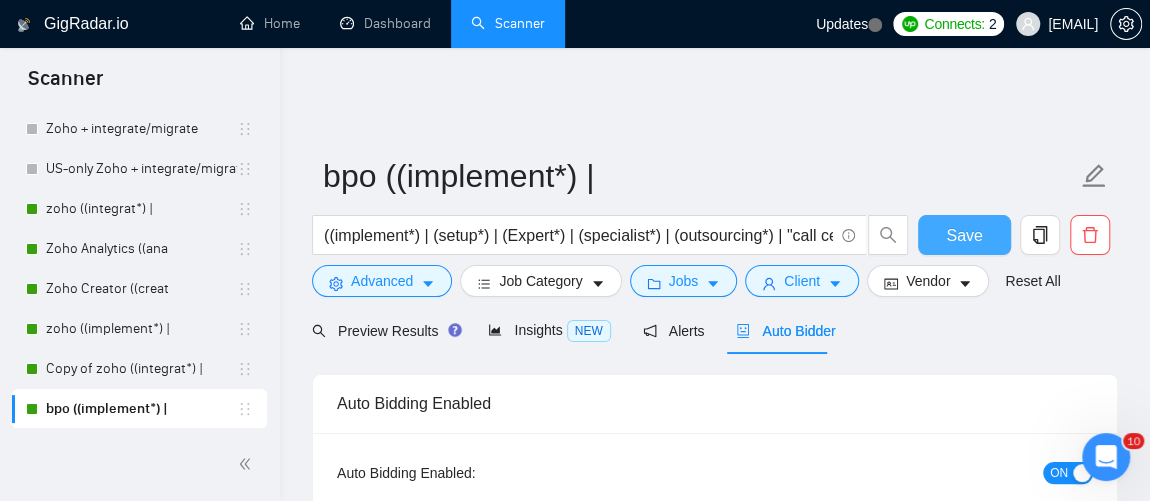 scroll, scrollTop: 16, scrollLeft: 0, axis: vertical 